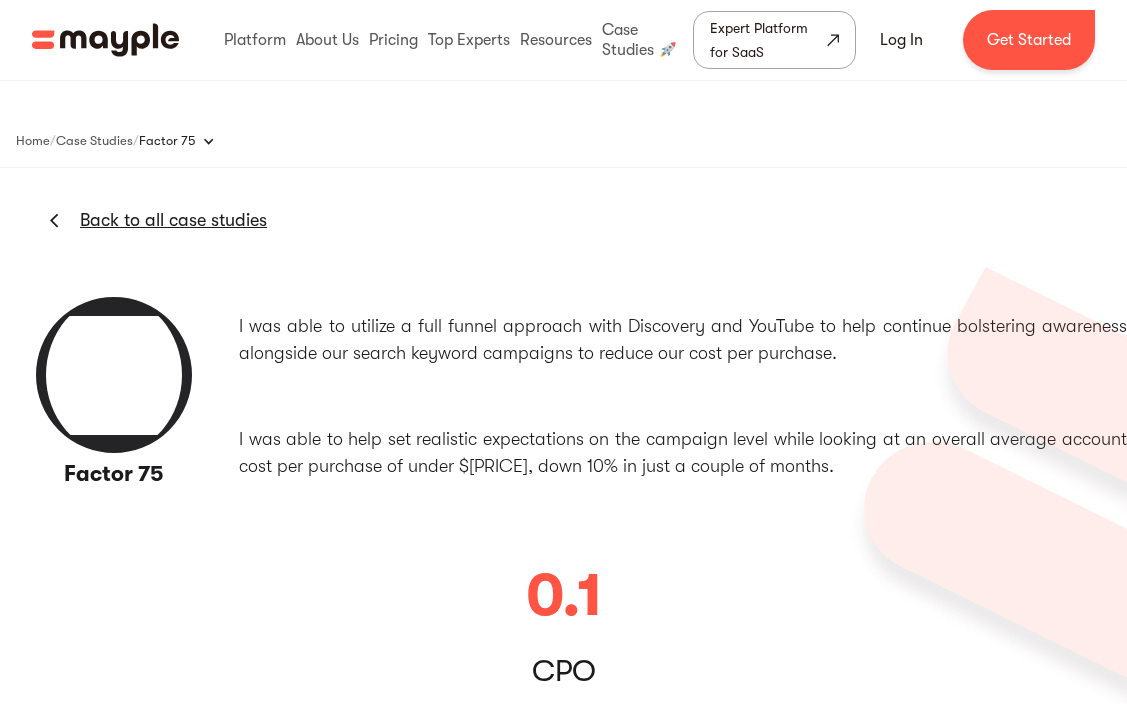 scroll, scrollTop: 0, scrollLeft: 0, axis: both 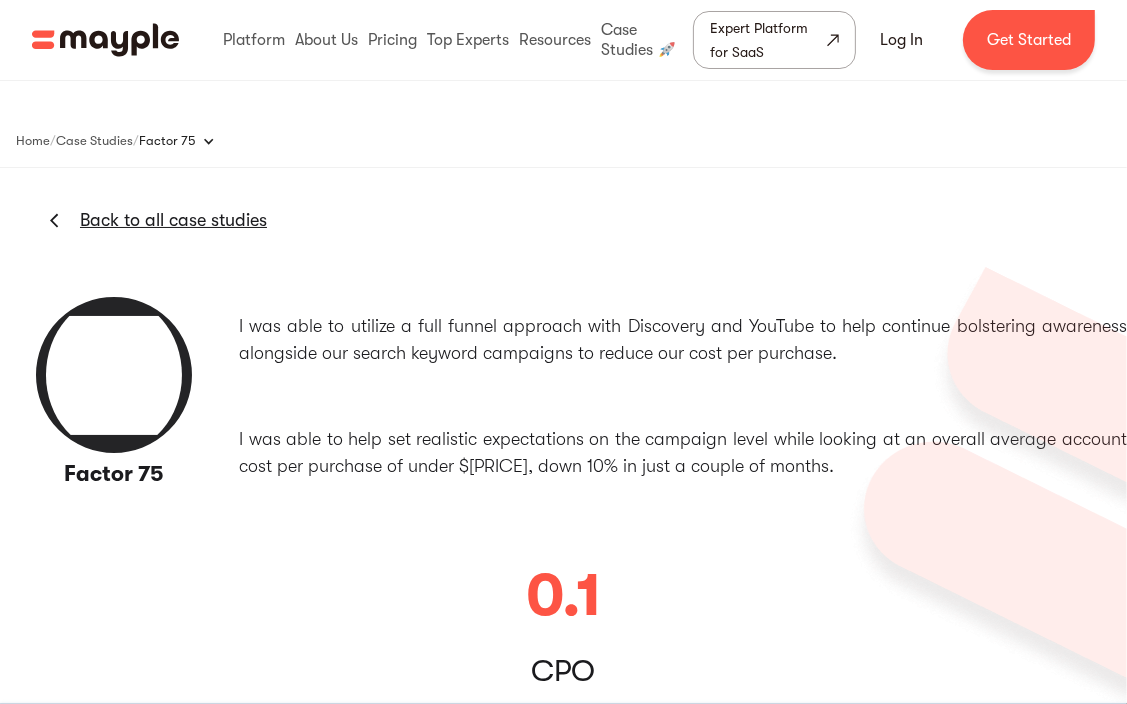 click at bounding box center [114, 375] 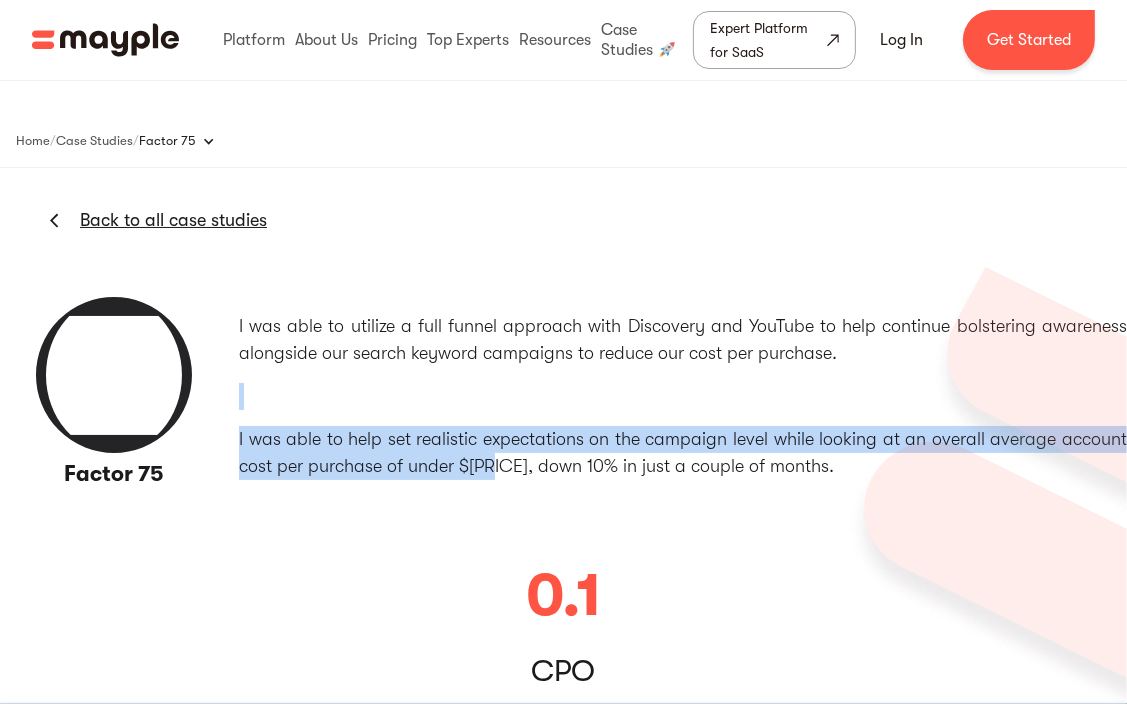 drag, startPoint x: 346, startPoint y: 376, endPoint x: 492, endPoint y: 482, distance: 180.42172 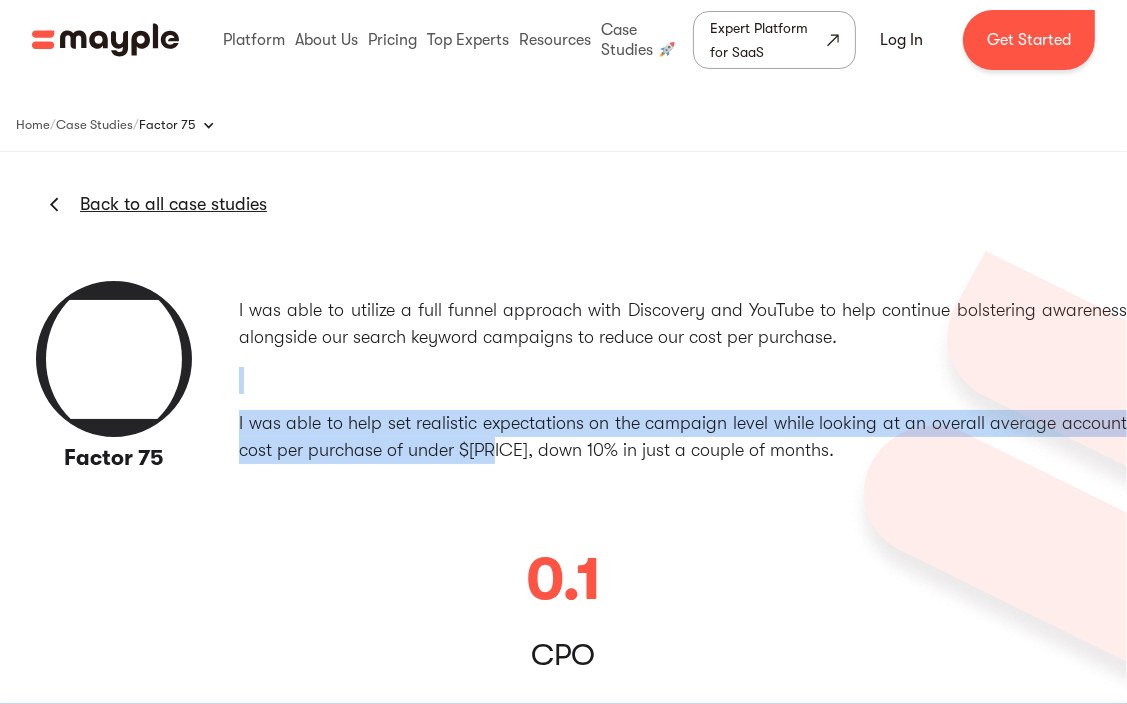 scroll, scrollTop: 31, scrollLeft: 0, axis: vertical 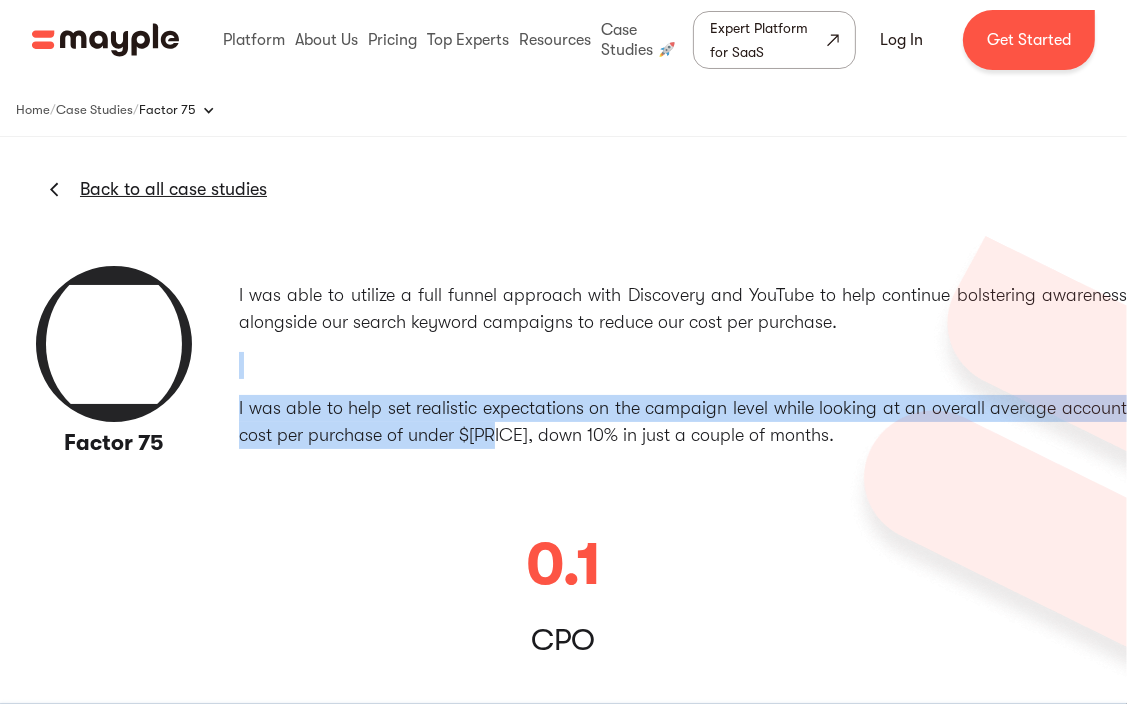 click on "Factor 75 Back to all case studies I was able to utilize a full funnel approach with Discovery and YouTube to help continue bolstering awareness alongside our search keyword campaigns to reduce our cost per purchase. I was able to help set realistic expectations on the campaign level while looking at an overall average account cost per purchase of under $64, down 10% in just a couple of months. 0.1 CPO" at bounding box center (563, 467) 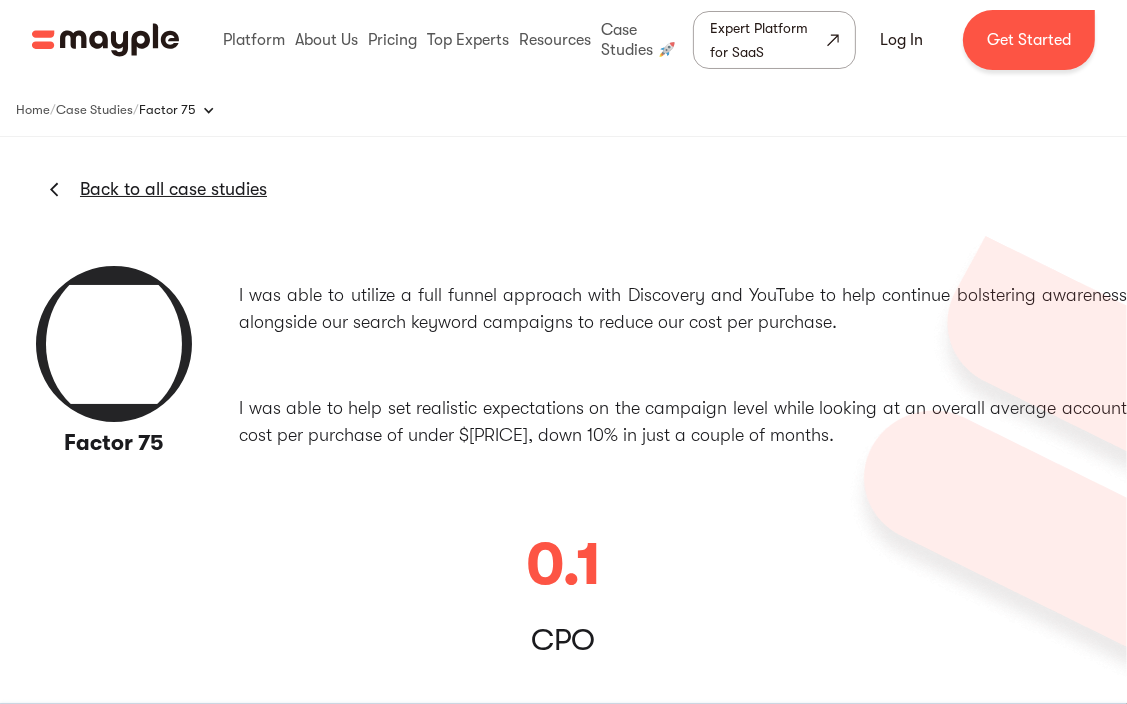 click on "I was able to help set realistic expectations on the campaign level while looking at an overall average account cost per purchase of under $64, down 10% in just a couple of months." at bounding box center (683, 422) 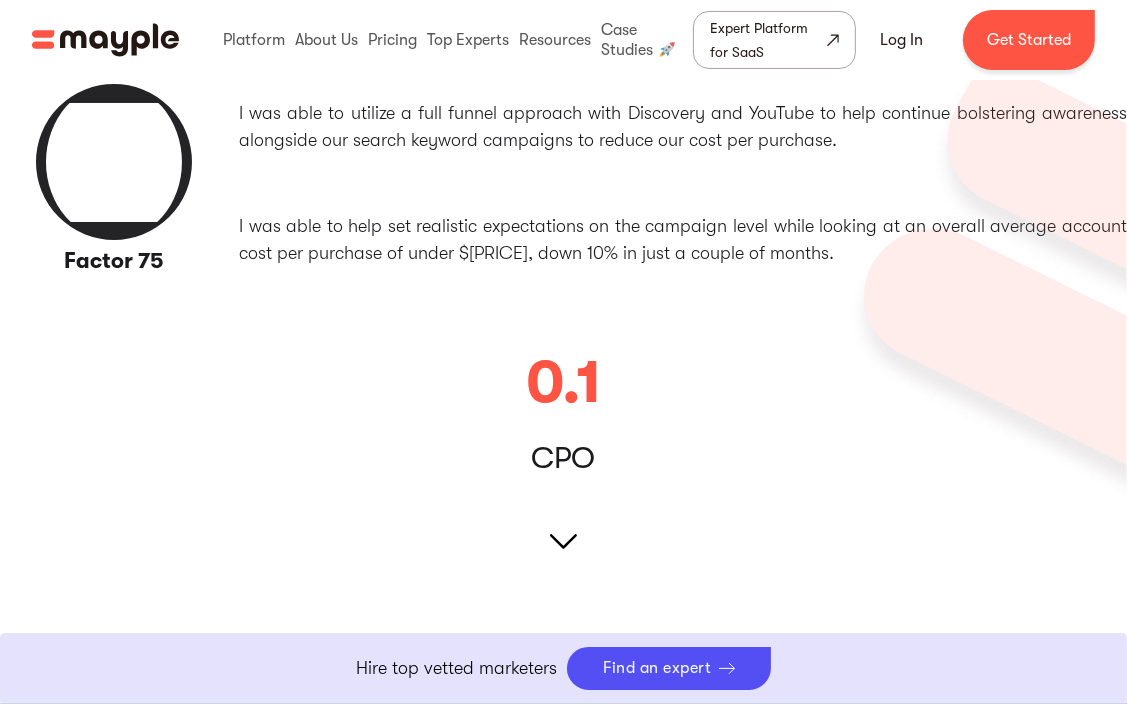 scroll, scrollTop: 440, scrollLeft: 0, axis: vertical 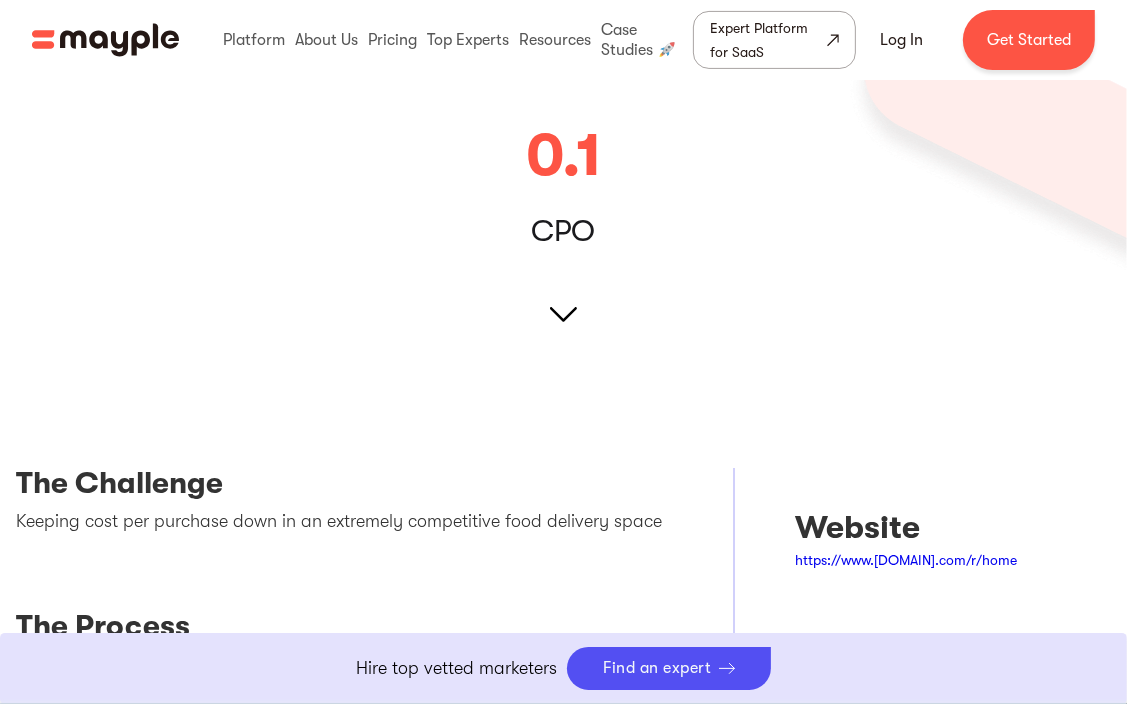 click at bounding box center [563, 314] 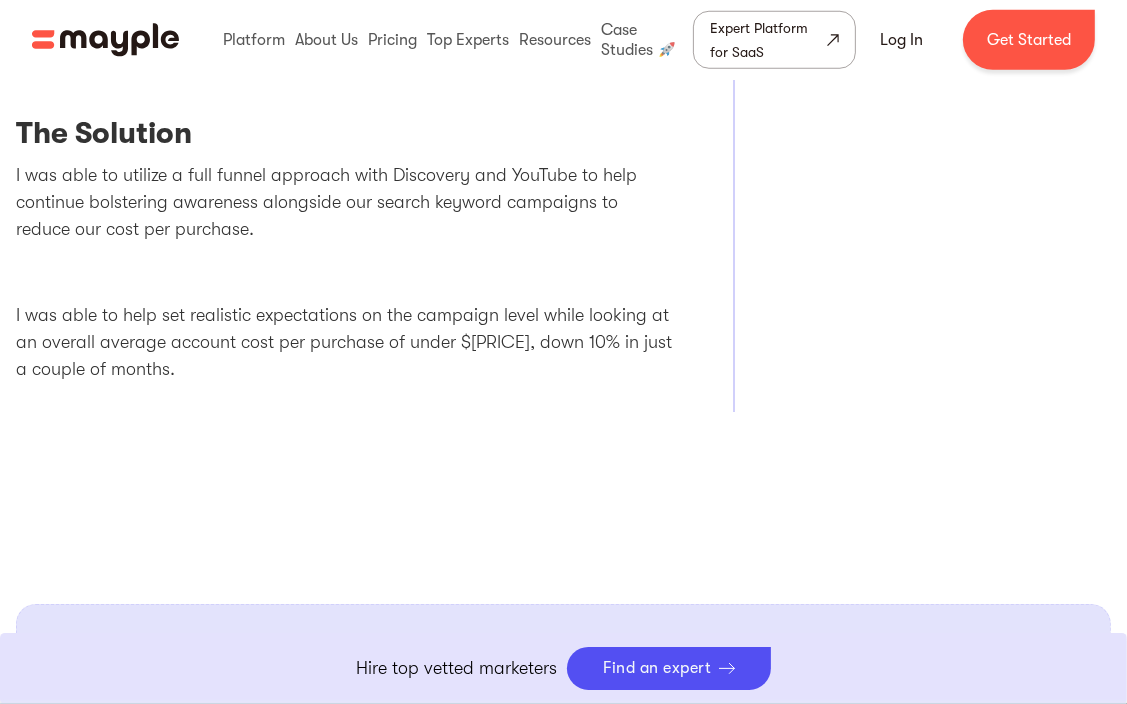 scroll, scrollTop: 1318, scrollLeft: 0, axis: vertical 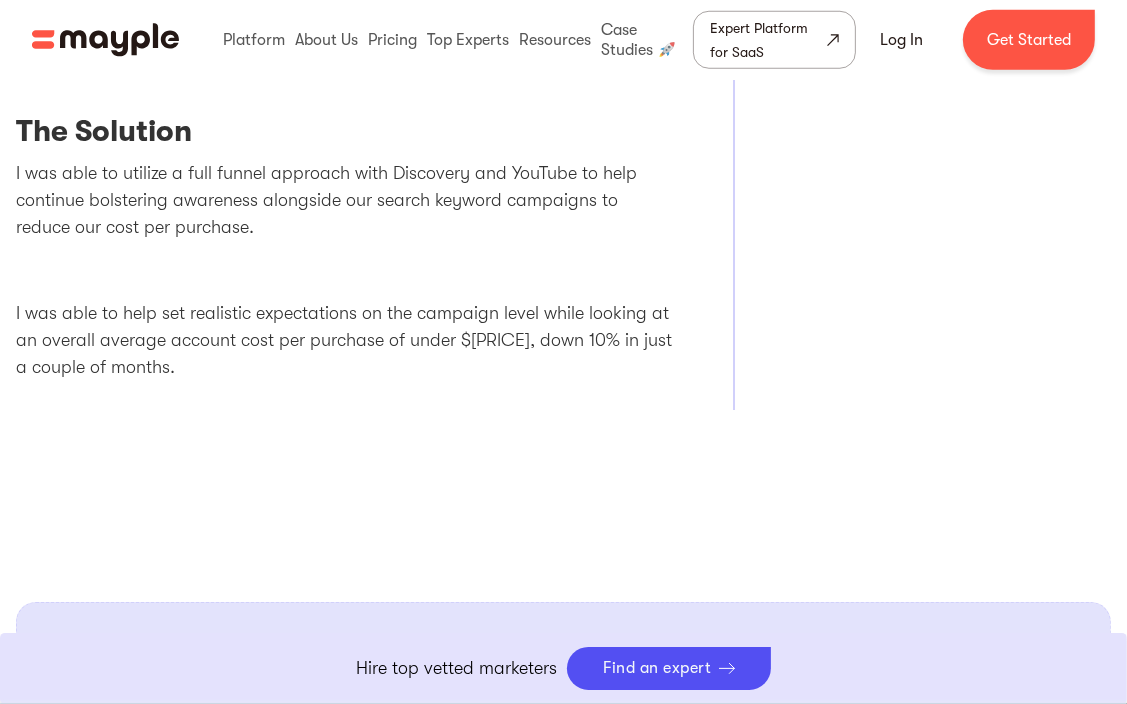 click on "Platform Mayple platform Platform Overview Platform Overview How Mayple works Data-Based Vetting Data-Based Vetting How we vet our experts AI-Powered Mathing AI-Powered Matching How we match brands with experts Monitoring System Totally Unbiased Monitoring Monitoring System Marketing Recommendations How we help with strategy Marketing Recommendations FAQs Answers to all your questions FAQs Mayple vs. Your Alternatives Mayple vs Agencies How Mayple works Mayple vs Agencies Mayple vs In-House How Mayple works Mayple vs In-House Mayple vs Freelance Marketplaces How Mayple works Mayple vs Freelance Marketplaces Mayple vs Agencies Mayple vs In-House Mayple vs Freelance Marketplaces
Watch Our Demo Everything you need to know about our platform in 2 minutes About Us Who we are About Us What Mayple is all about About Us Our mission Marketing you can trust Our Mission Career We're looking for talents like you Career Case Studies Explore Mayple case studies Case Studies
Watch Why Mayple Contact us" at bounding box center (563, 40) 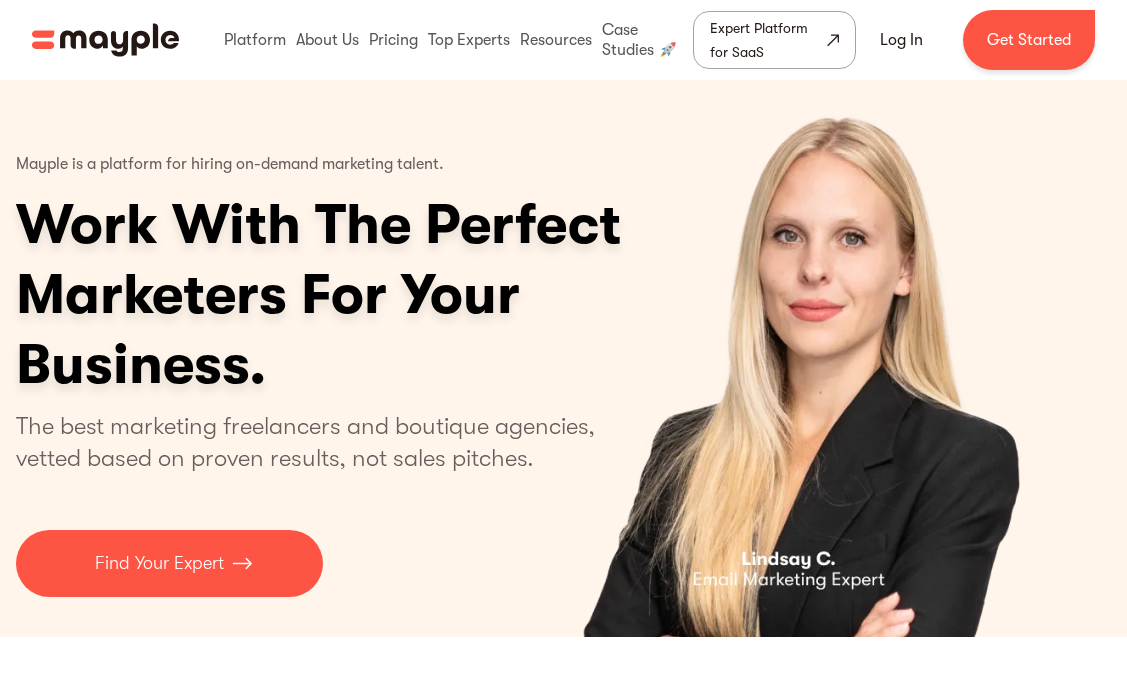 scroll, scrollTop: 0, scrollLeft: 0, axis: both 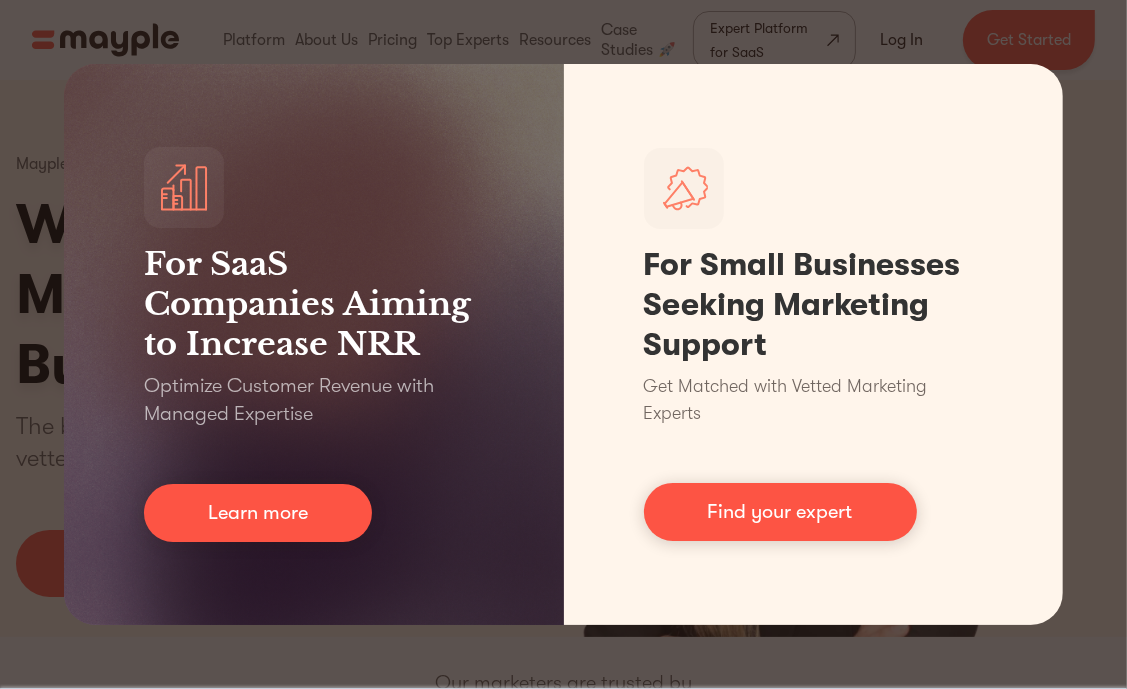 drag, startPoint x: 1050, startPoint y: 77, endPoint x: 1068, endPoint y: 61, distance: 24.083189 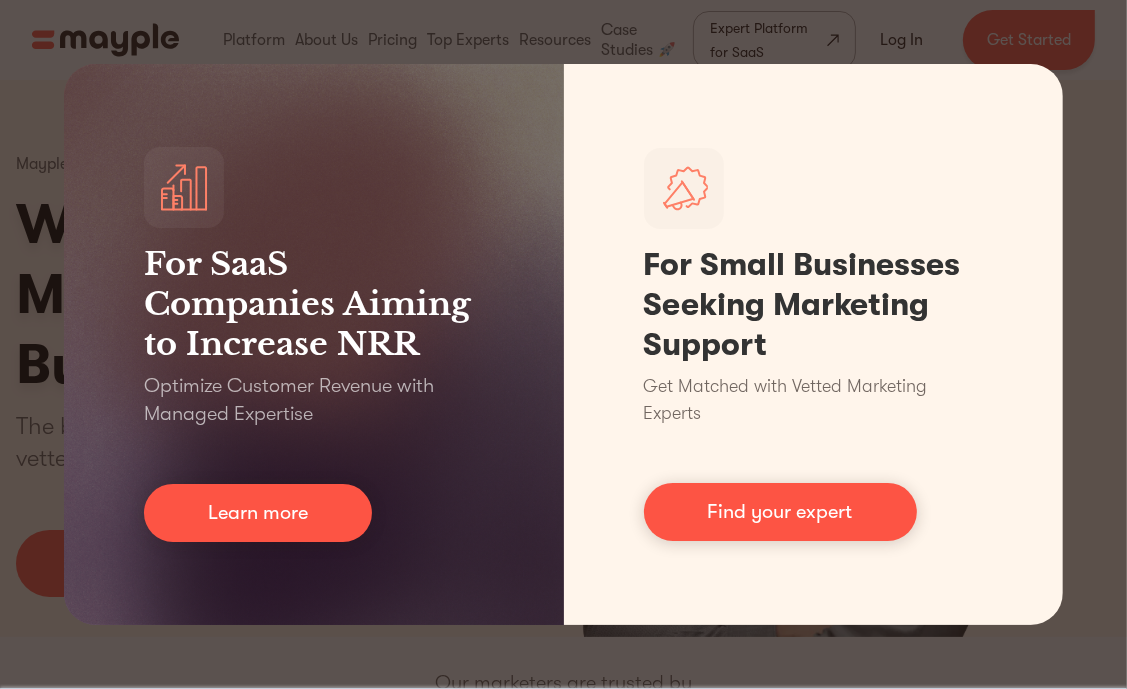 click on "For SaaS Companies Aiming to Increase NRR Optimize Customer Revenue with Managed Expertise Learn more For Small Businesses Seeking Marketing Support Get Matched with Vetted Marketing Experts Find your expert" at bounding box center (563, 344) 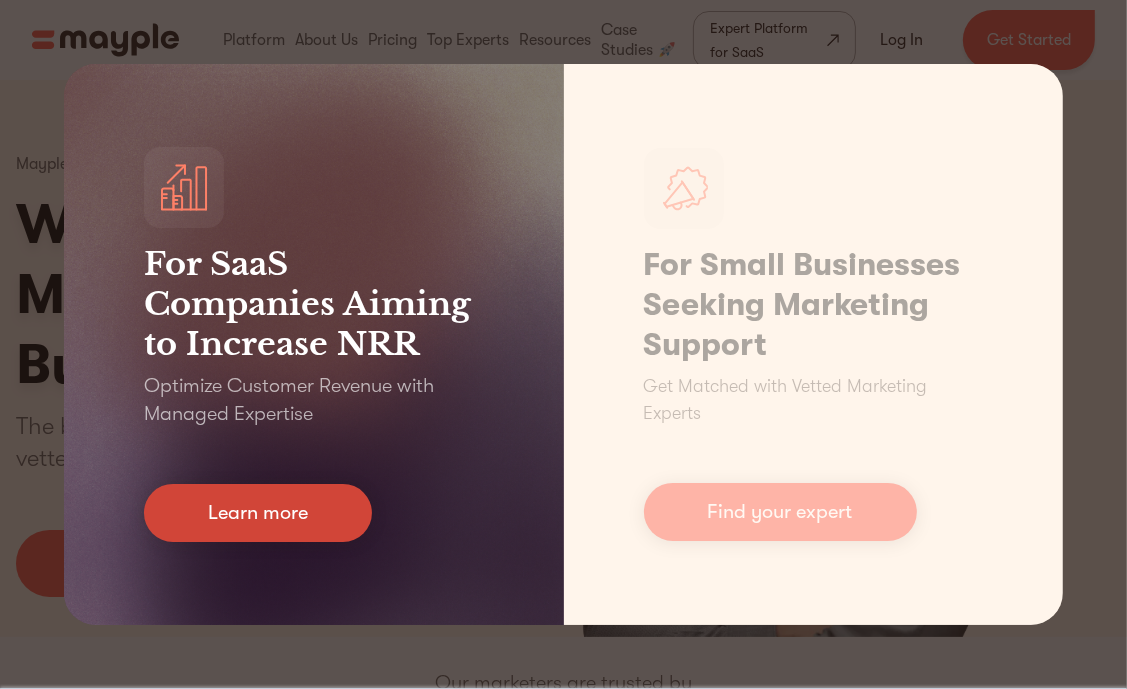 click on "Learn more" at bounding box center (258, 513) 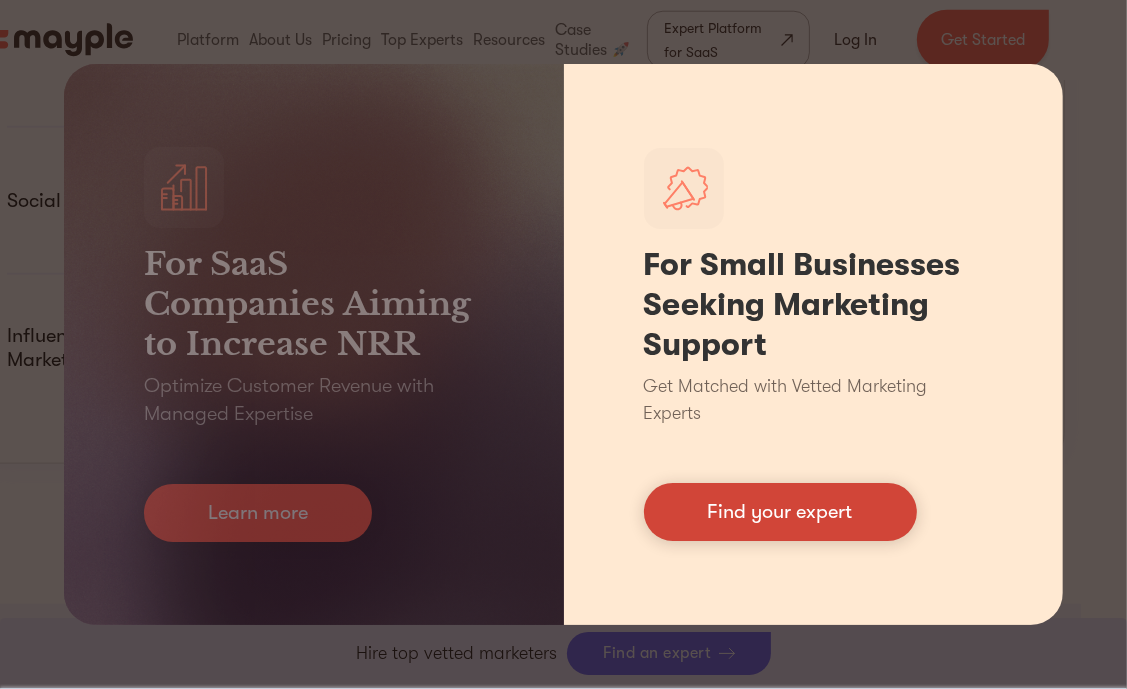 scroll, scrollTop: 2961, scrollLeft: 46, axis: both 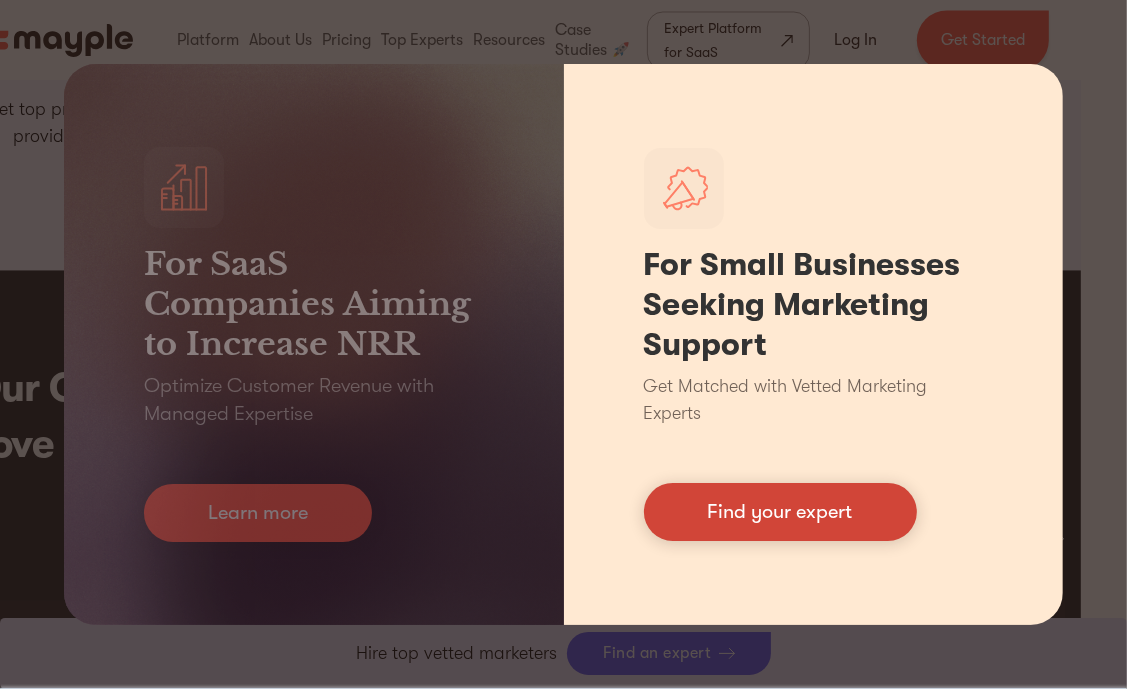 click on "Find your expert" at bounding box center [780, 512] 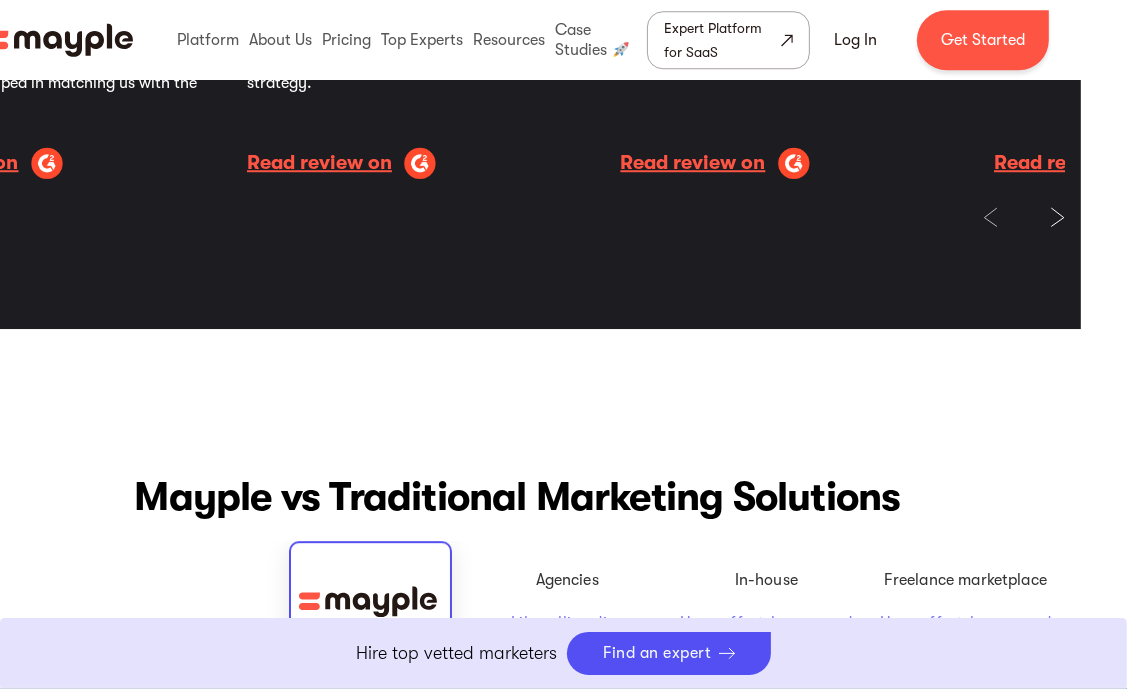 scroll, scrollTop: 4171, scrollLeft: 46, axis: both 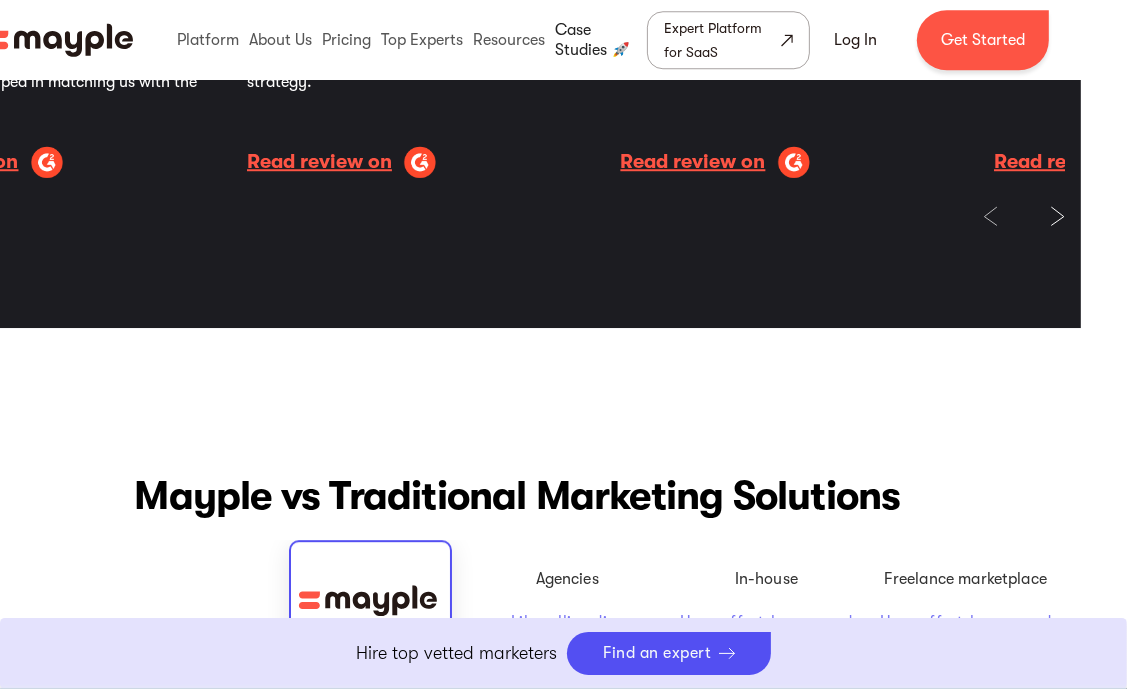 click at bounding box center (599, 40) 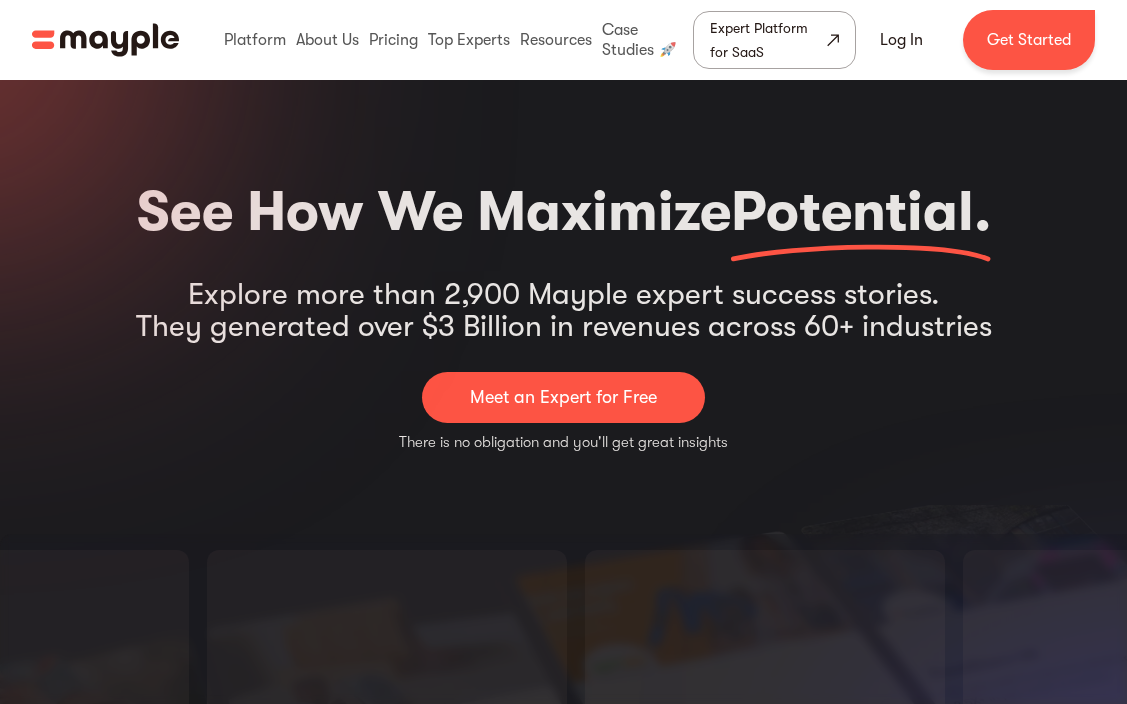scroll, scrollTop: 0, scrollLeft: 0, axis: both 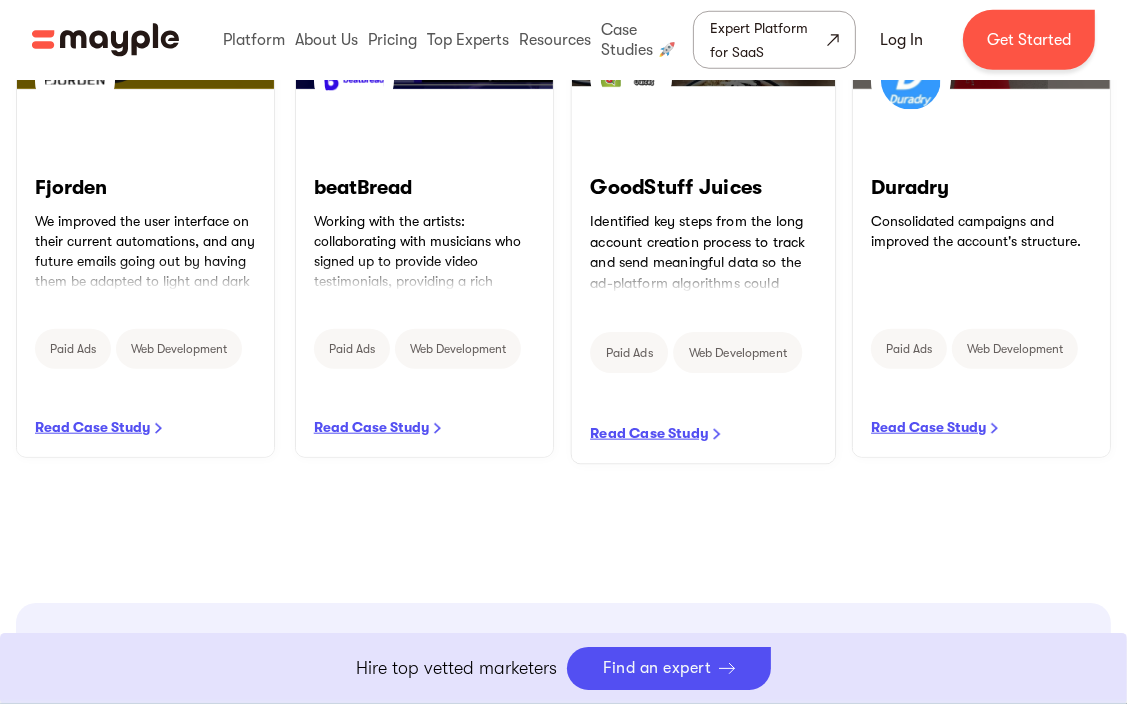 click on "READ CASE STUDY" at bounding box center (702, 275) 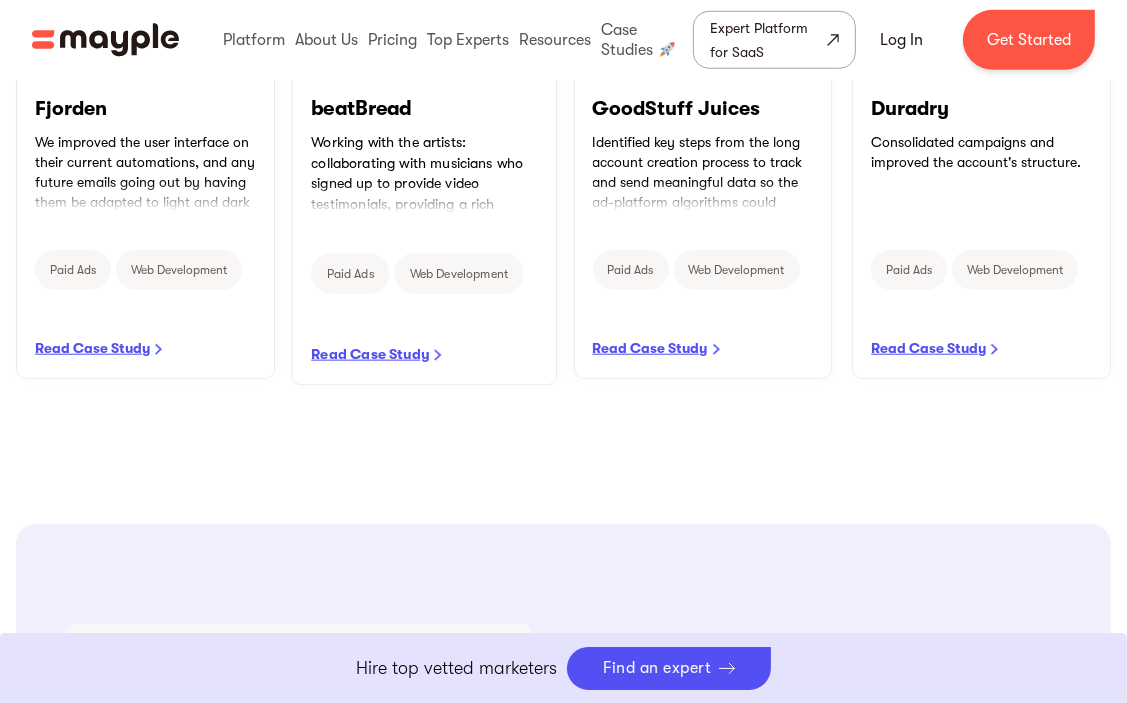 click on "READ CASE STUDY" at bounding box center (424, 196) 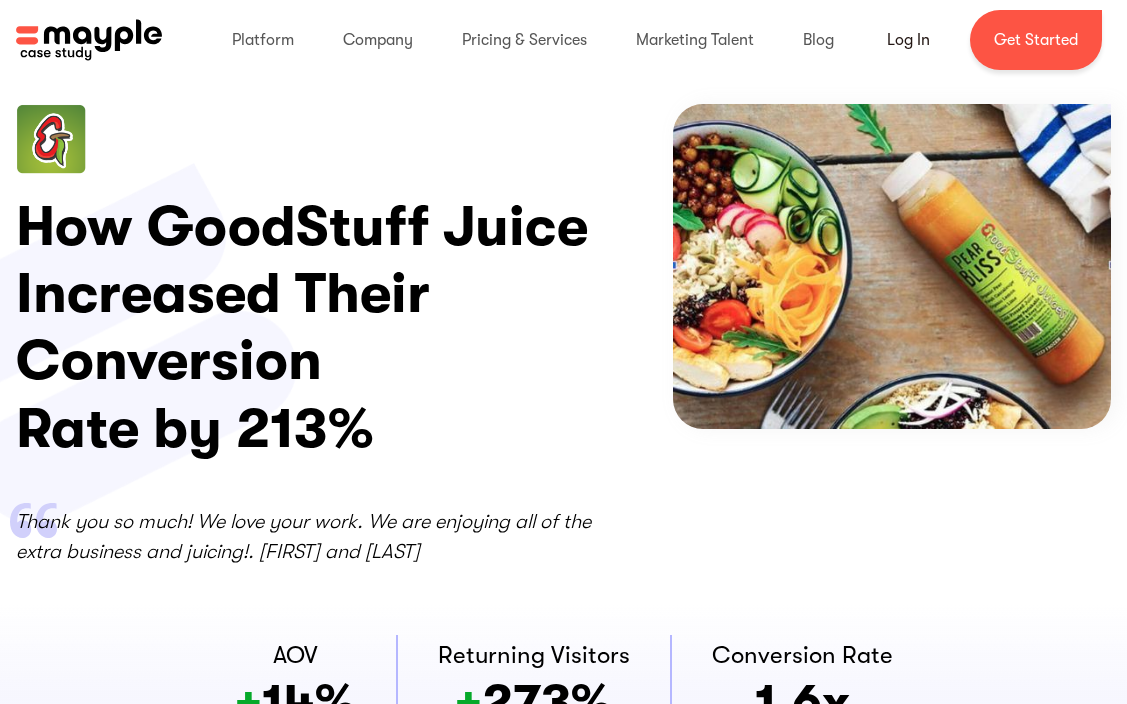 scroll, scrollTop: 0, scrollLeft: 0, axis: both 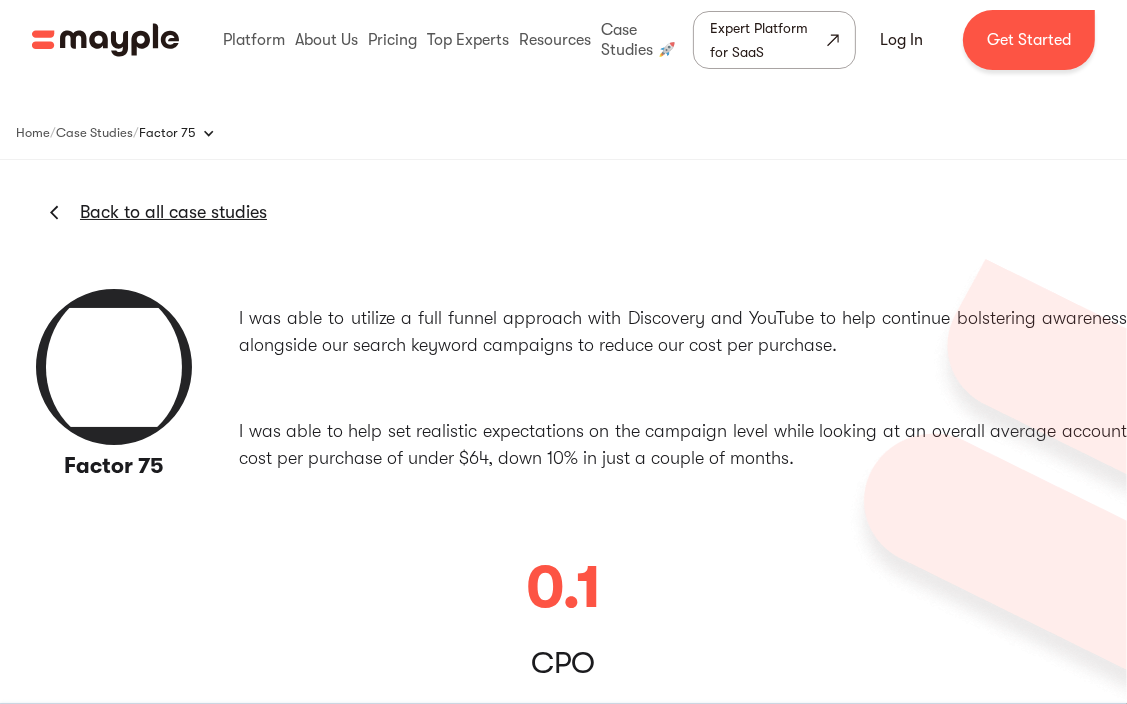 click on "I was able to help set realistic expectations on the campaign level while looking at an overall average account cost per purchase of under $64, down 10% in just a couple of months." at bounding box center [683, 445] 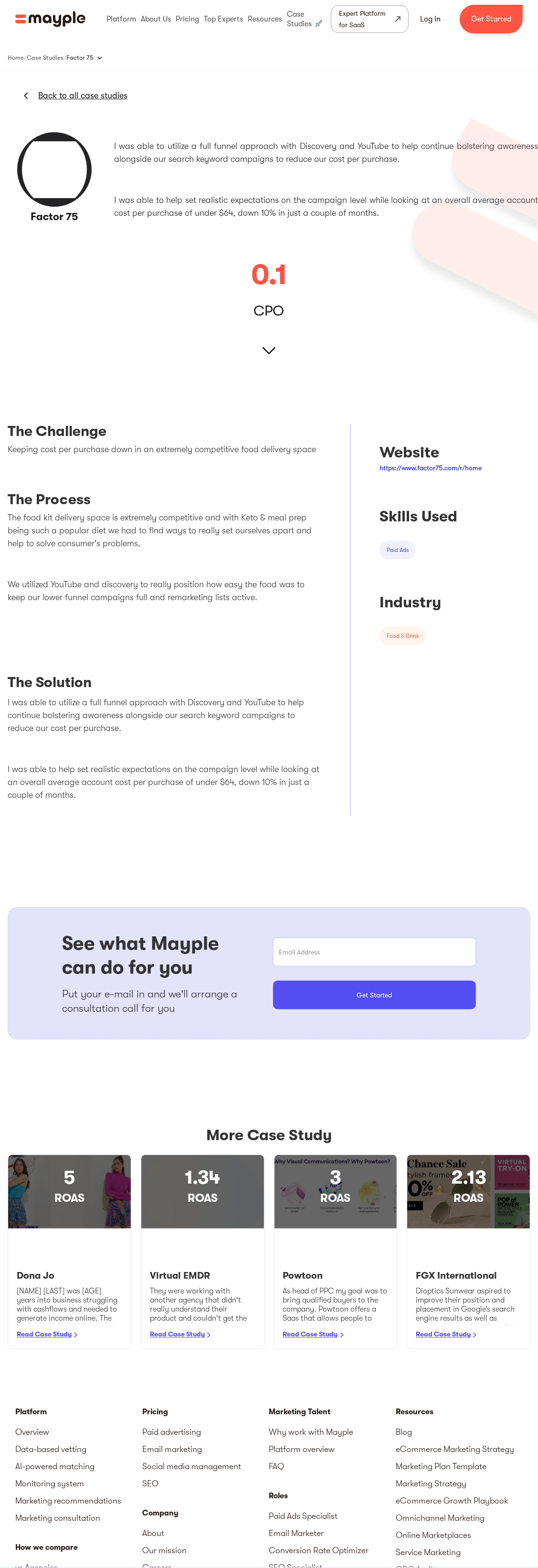 scroll, scrollTop: 0, scrollLeft: 0, axis: both 